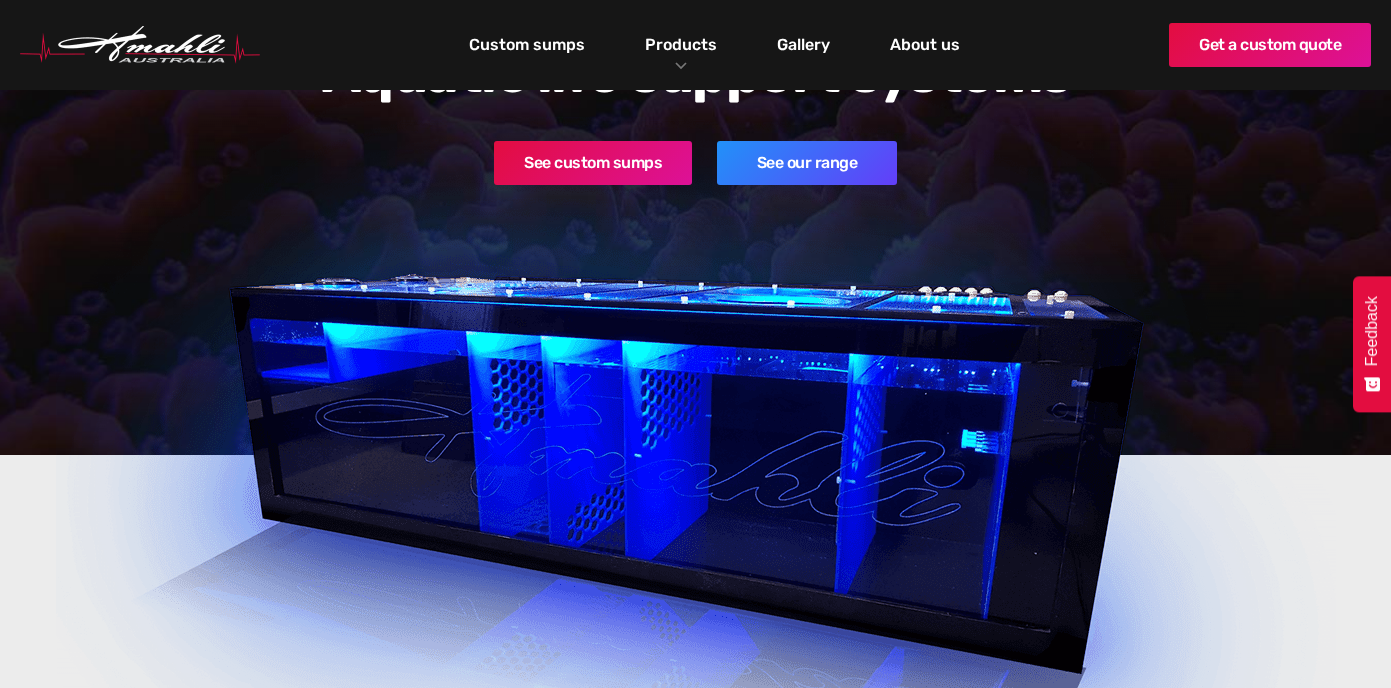 scroll, scrollTop: 254, scrollLeft: 0, axis: vertical 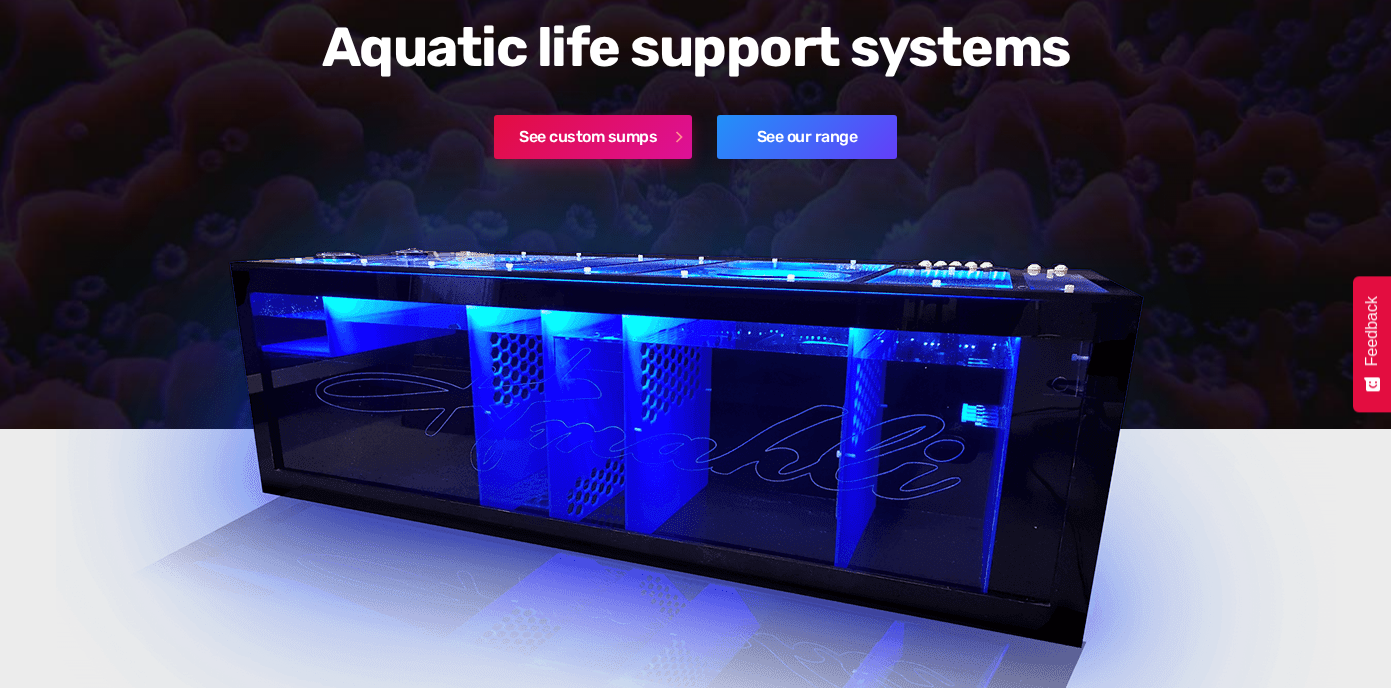 click on "See custom sumps" at bounding box center (593, 137) 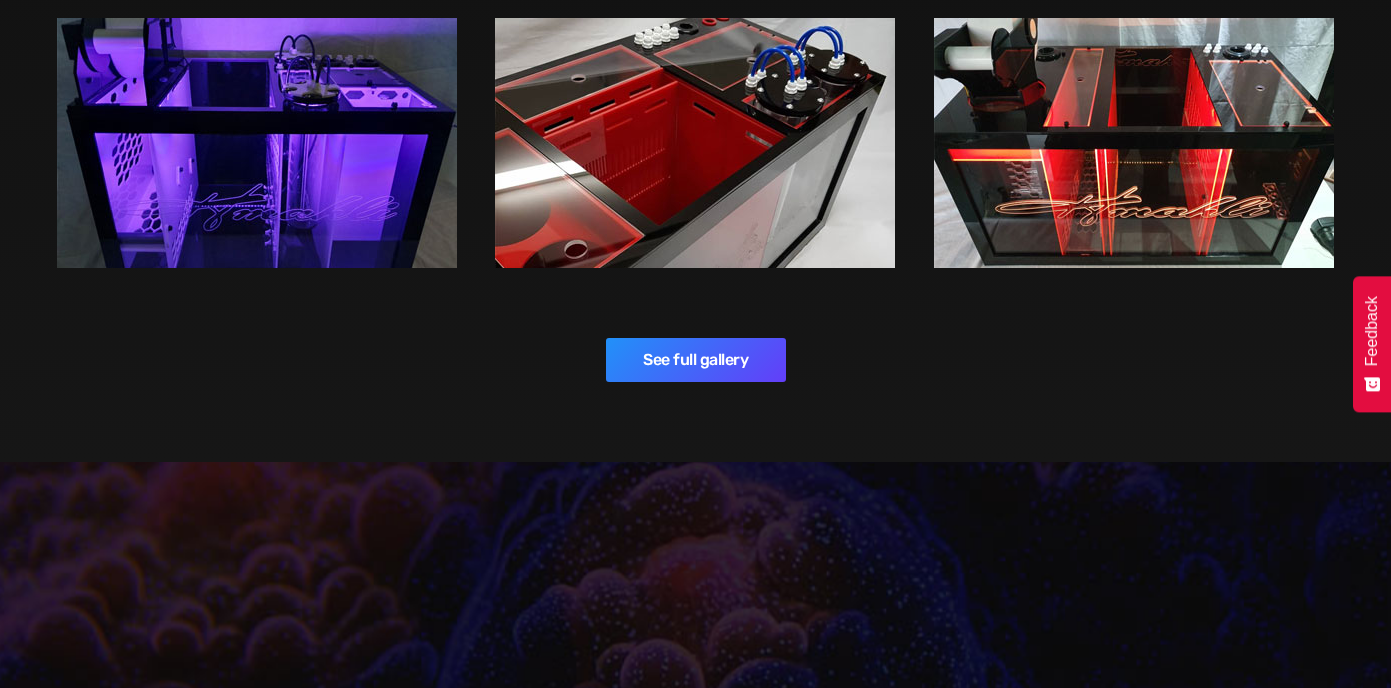 scroll, scrollTop: 3327, scrollLeft: 0, axis: vertical 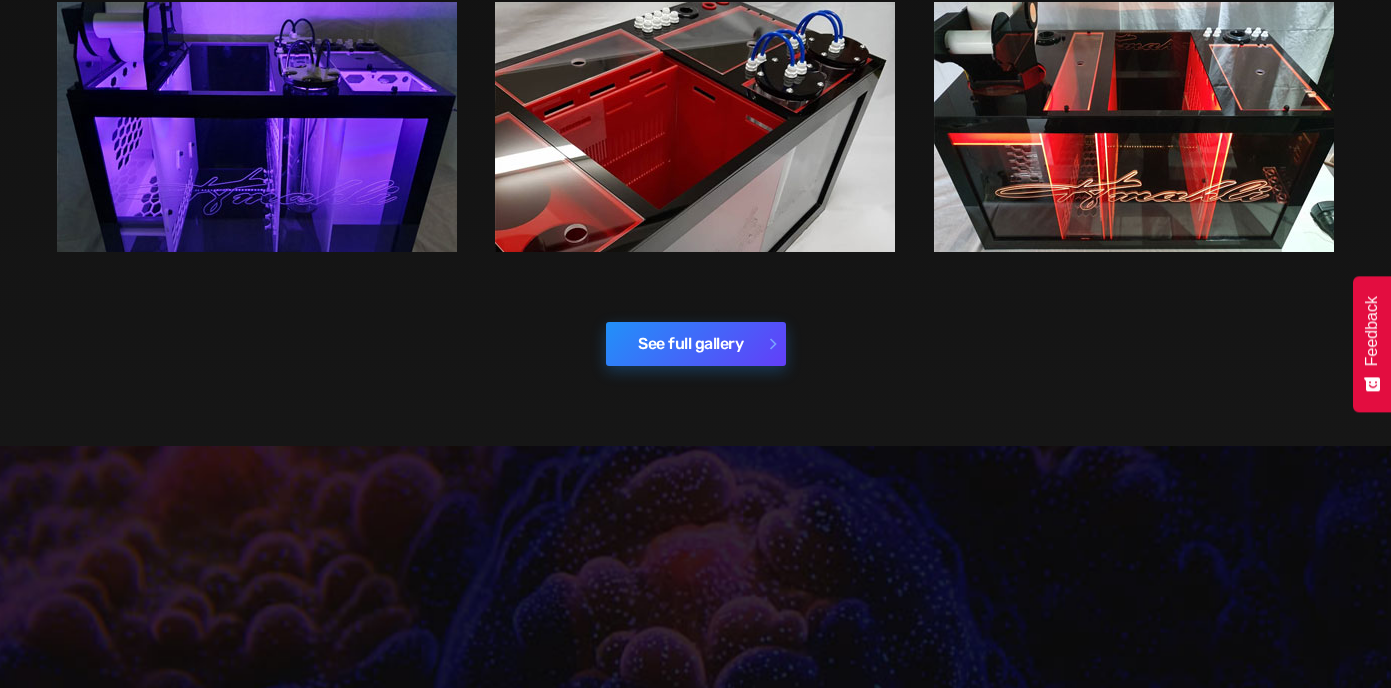 click on "See full gallery" at bounding box center [696, 344] 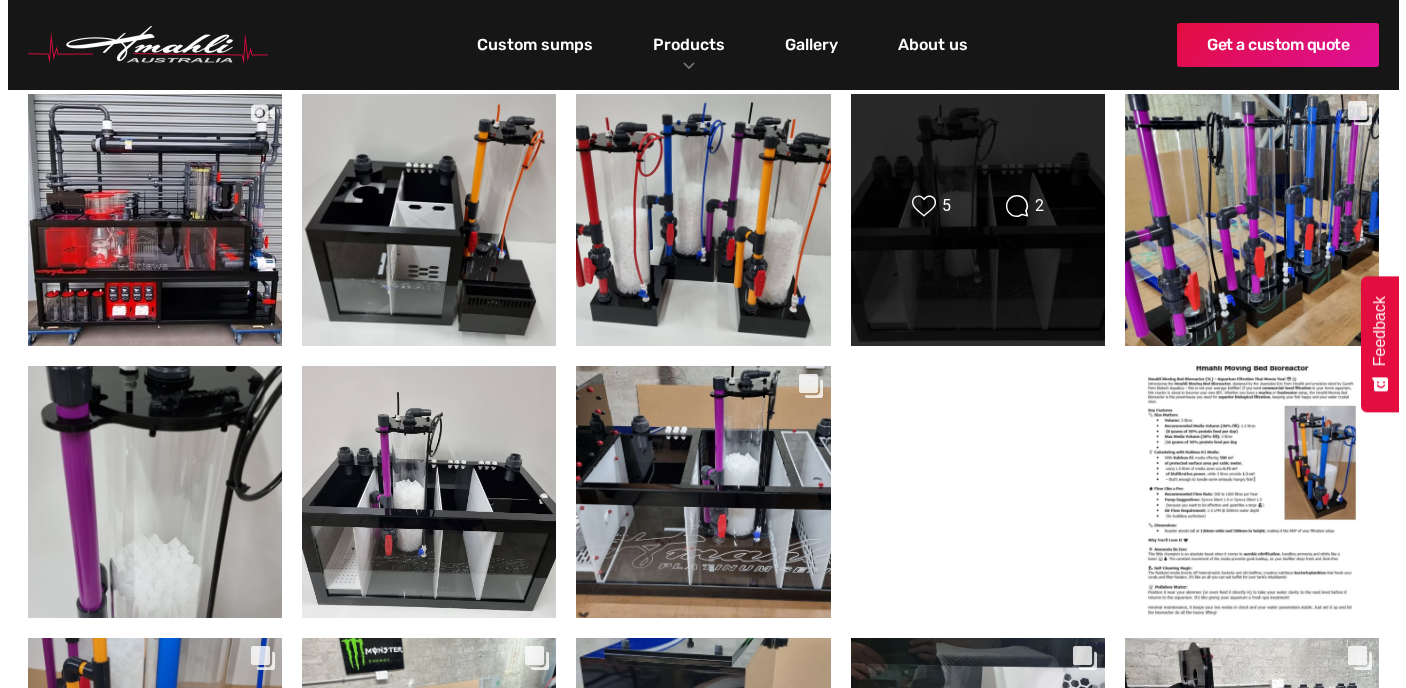 scroll, scrollTop: 453, scrollLeft: 0, axis: vertical 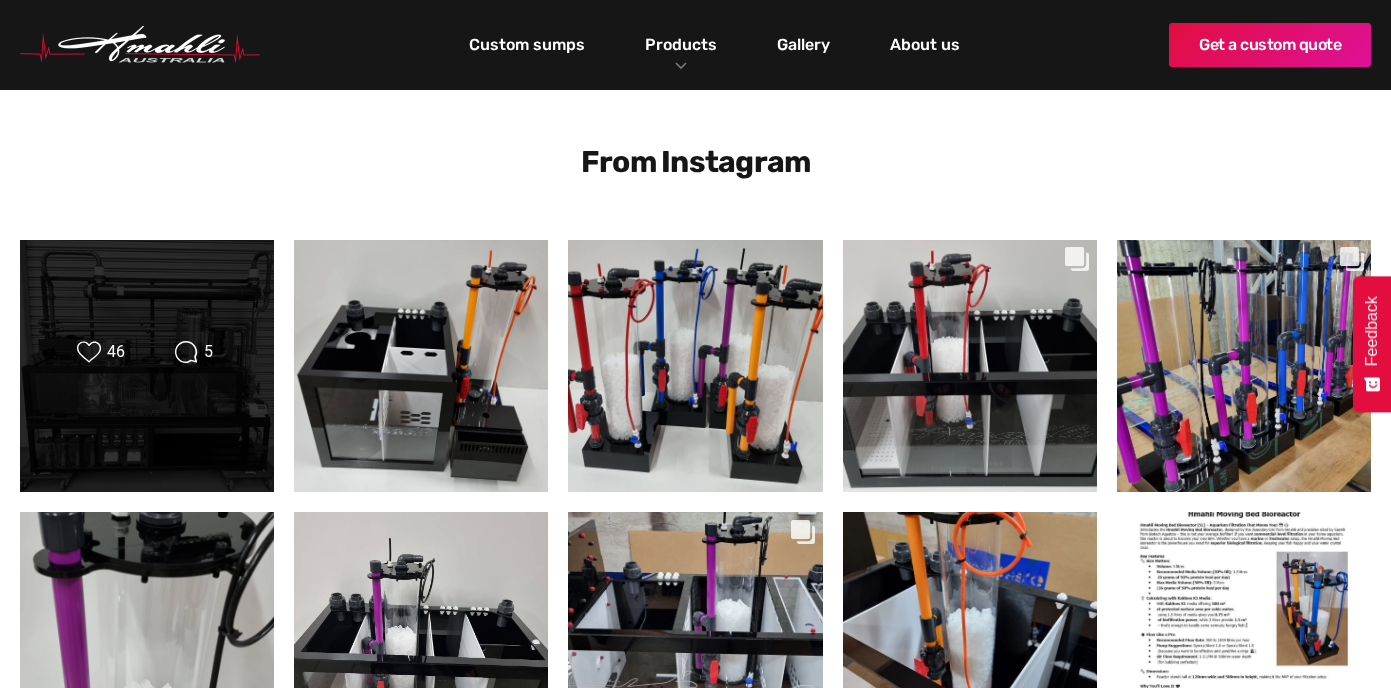 click on "Likes Count
46
Comments Count
5" at bounding box center (147, 366) 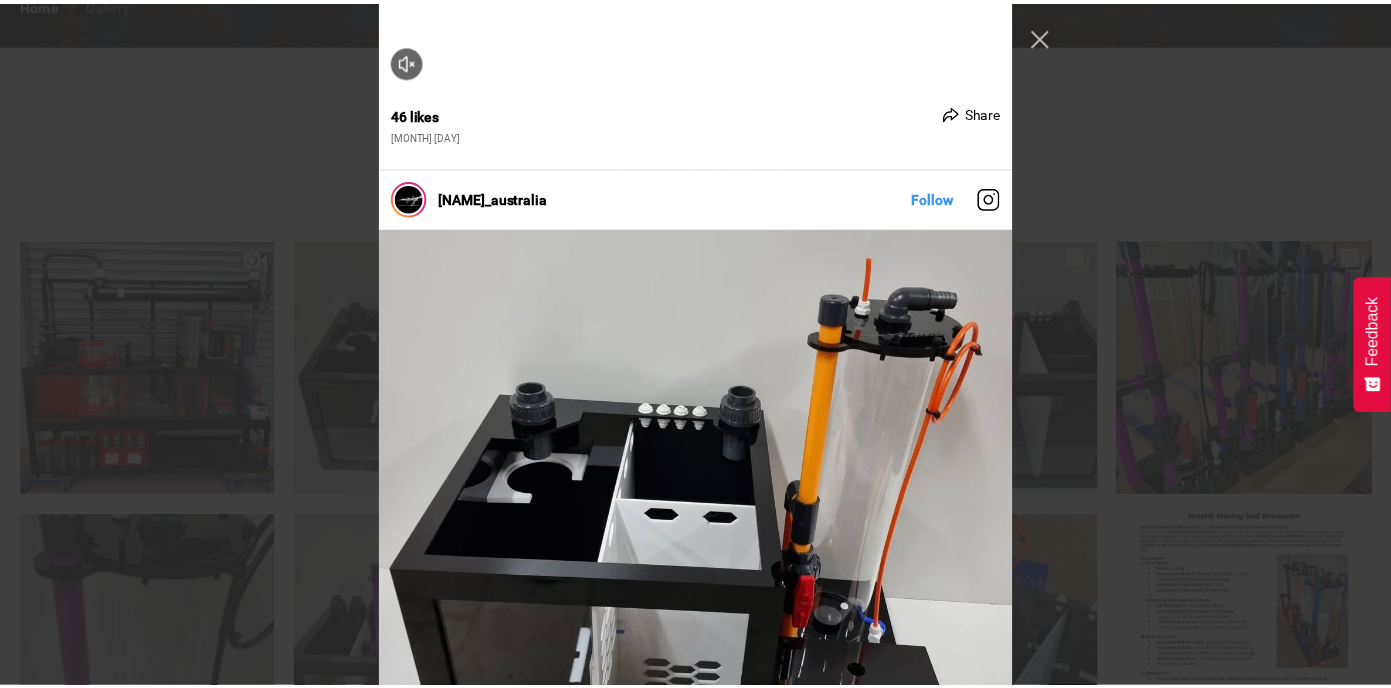 scroll, scrollTop: 292, scrollLeft: 0, axis: vertical 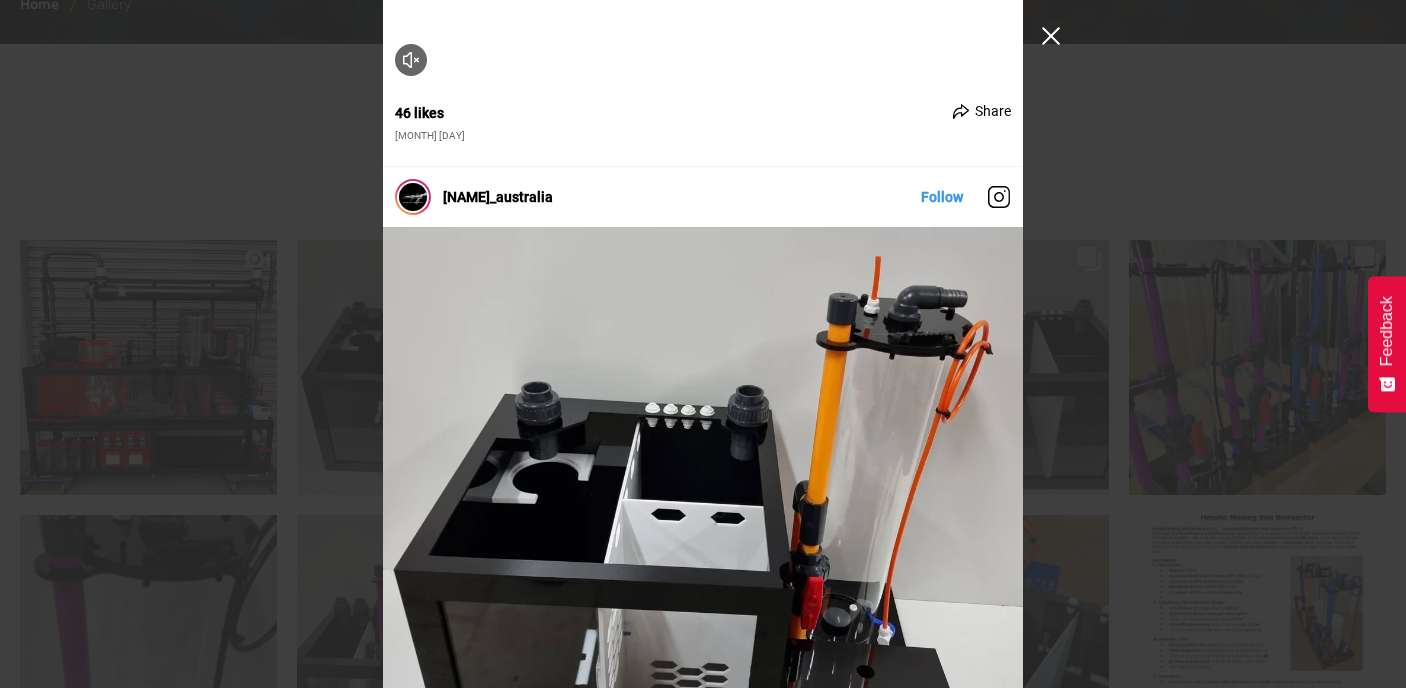 click at bounding box center (1051, 36) 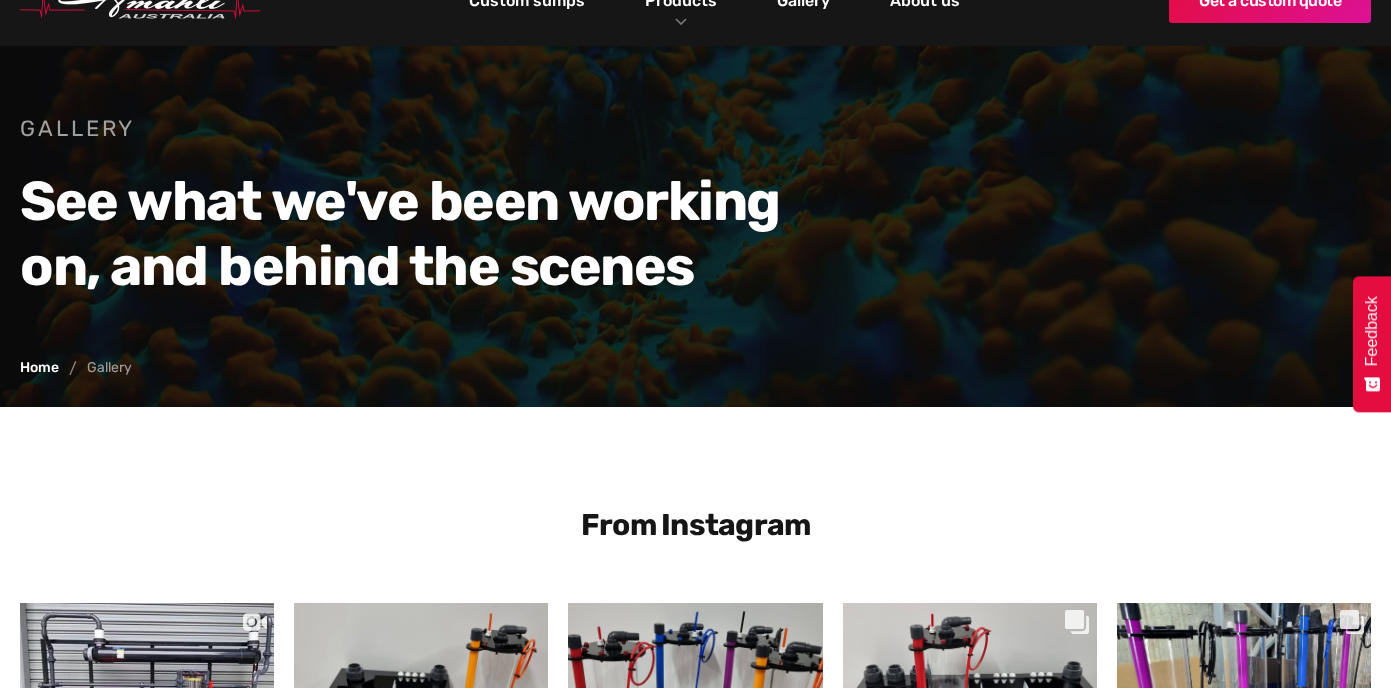 scroll, scrollTop: 0, scrollLeft: 0, axis: both 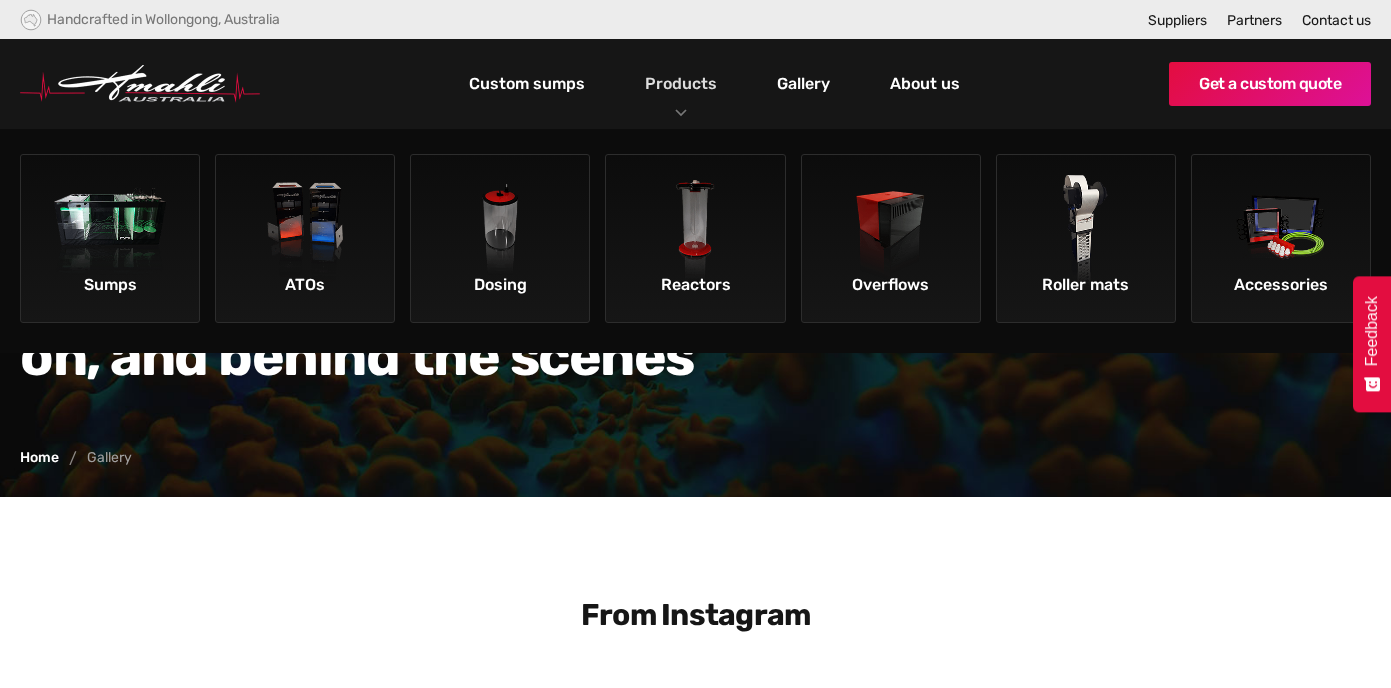 click on "Products" at bounding box center (681, 83) 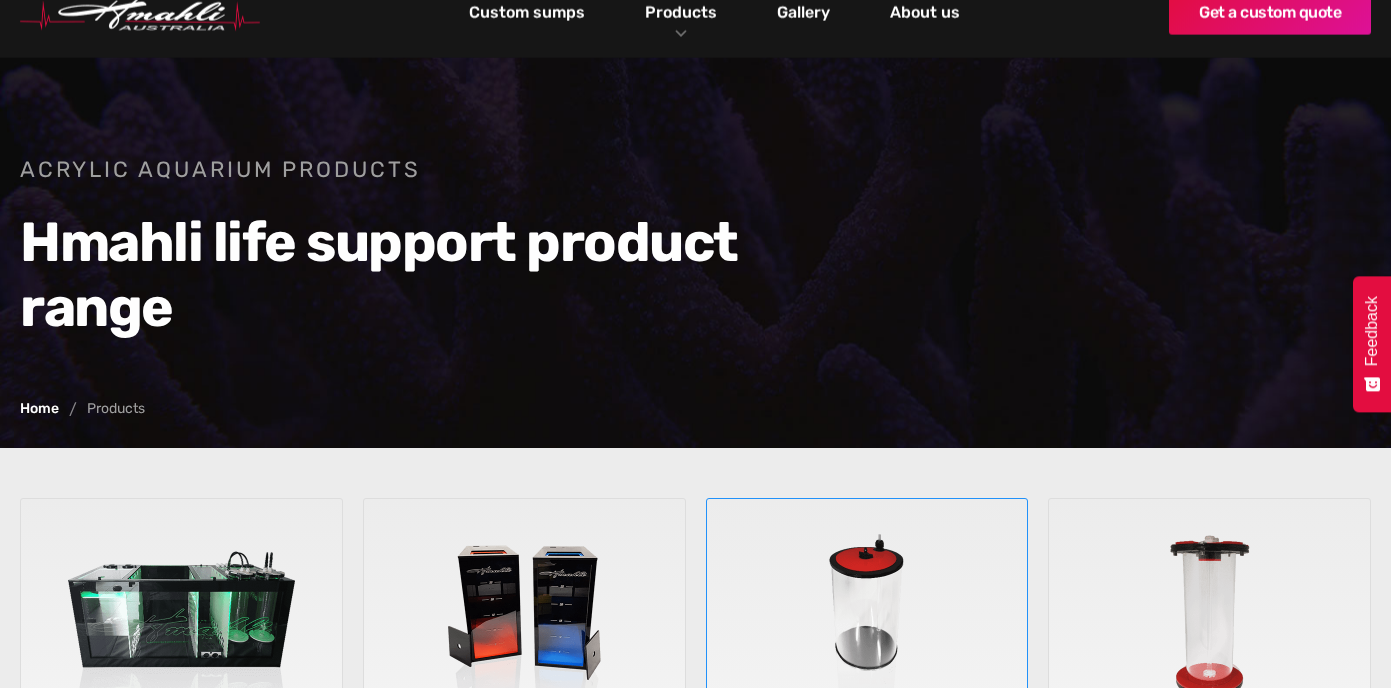 scroll, scrollTop: 298, scrollLeft: 0, axis: vertical 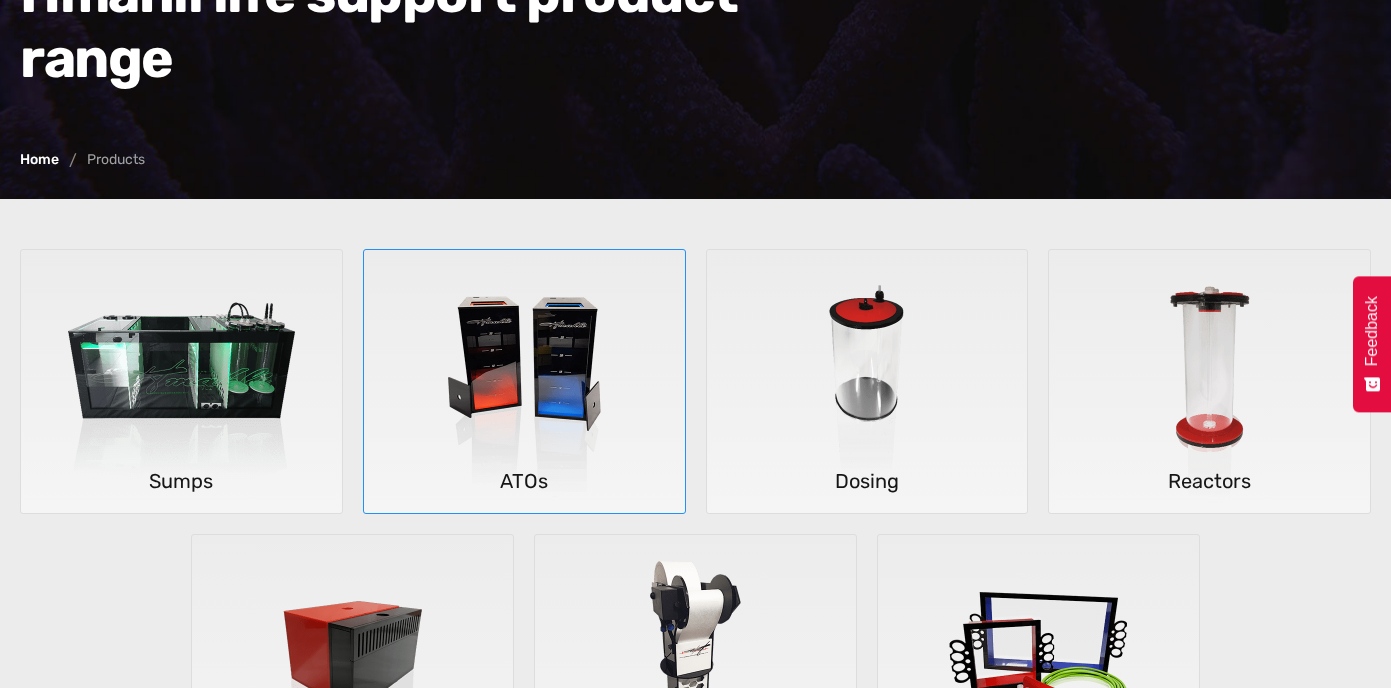 click at bounding box center (524, 382) 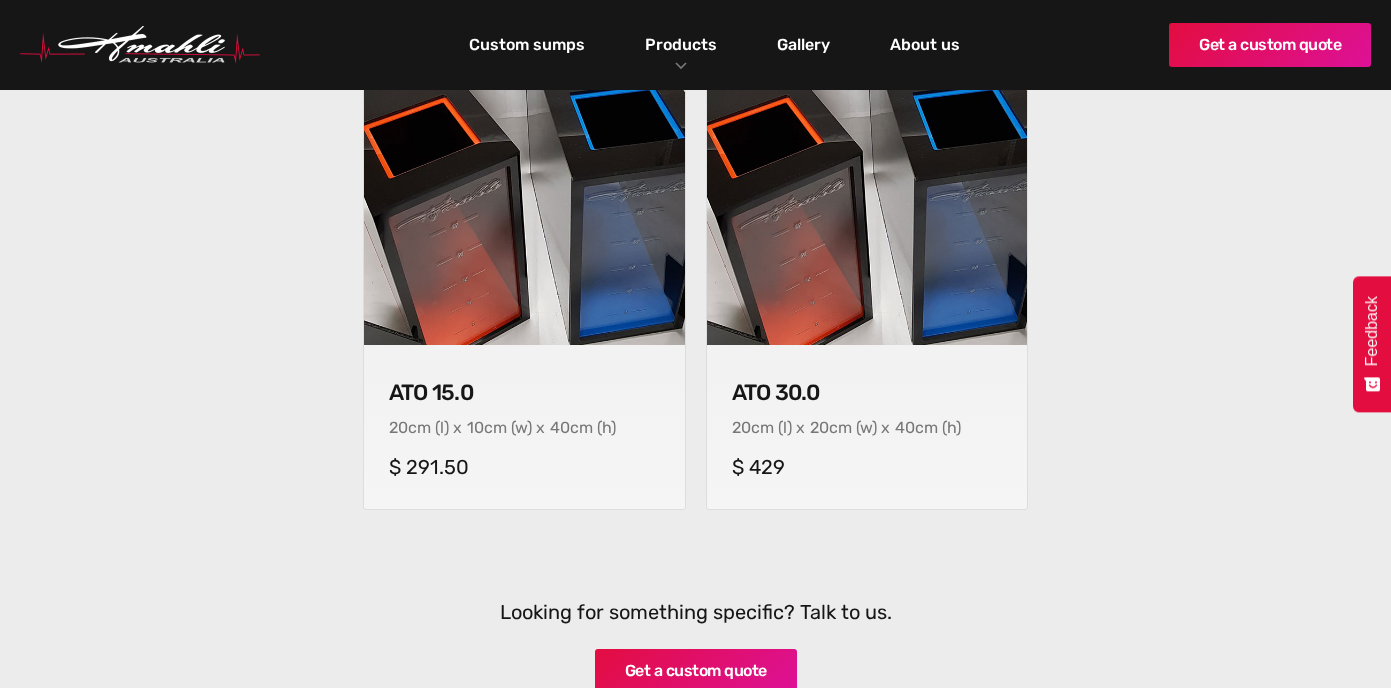 scroll, scrollTop: 575, scrollLeft: 0, axis: vertical 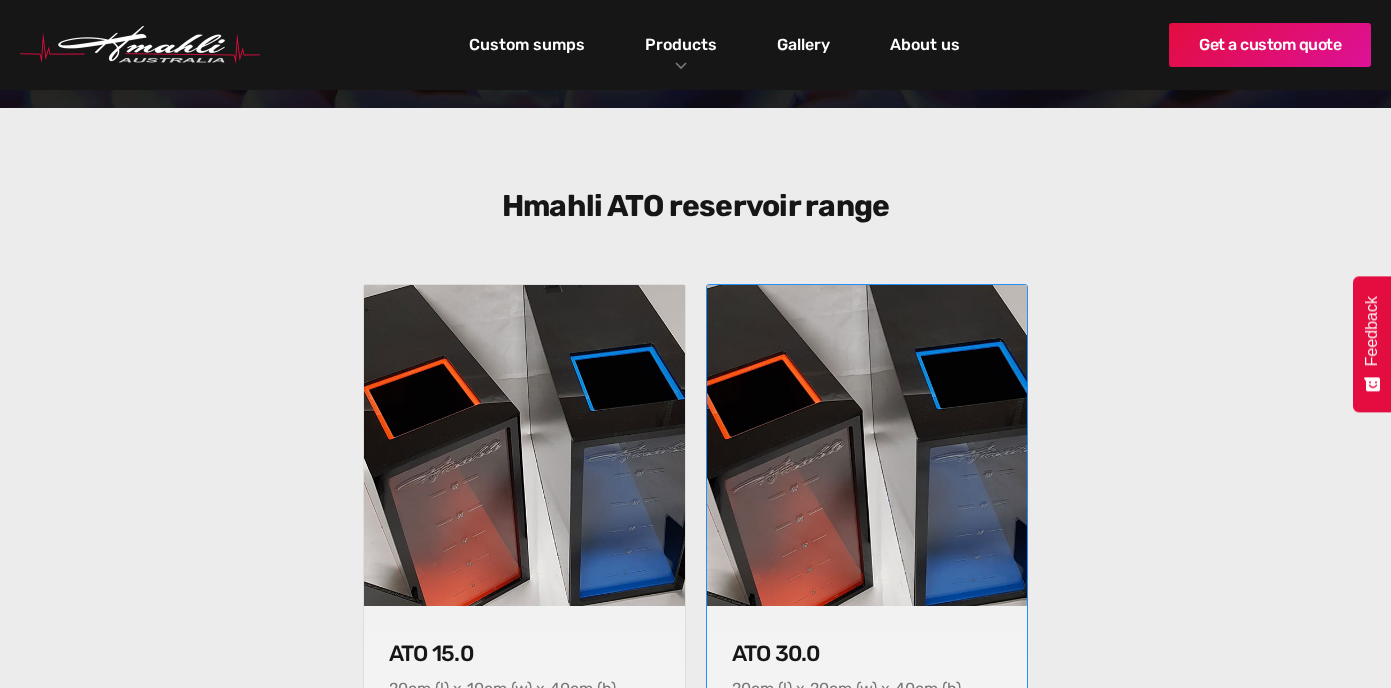 click at bounding box center [866, 445] 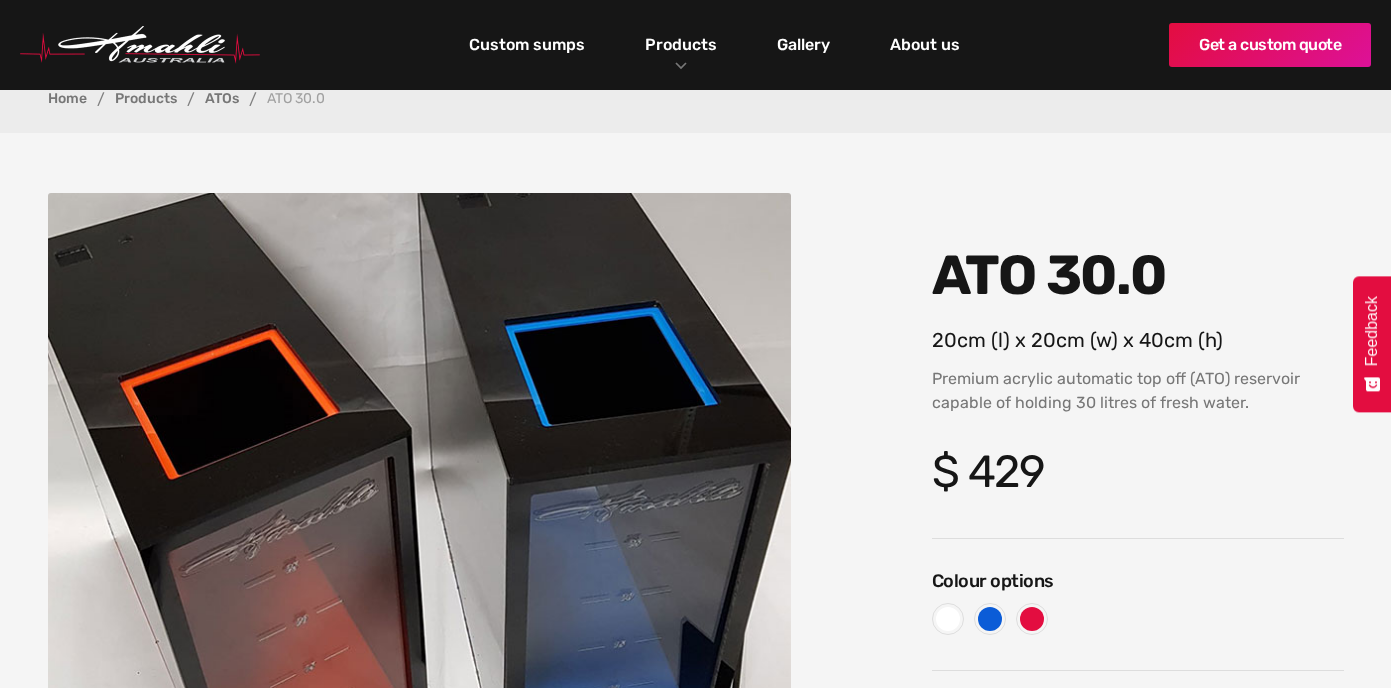 scroll, scrollTop: 0, scrollLeft: 0, axis: both 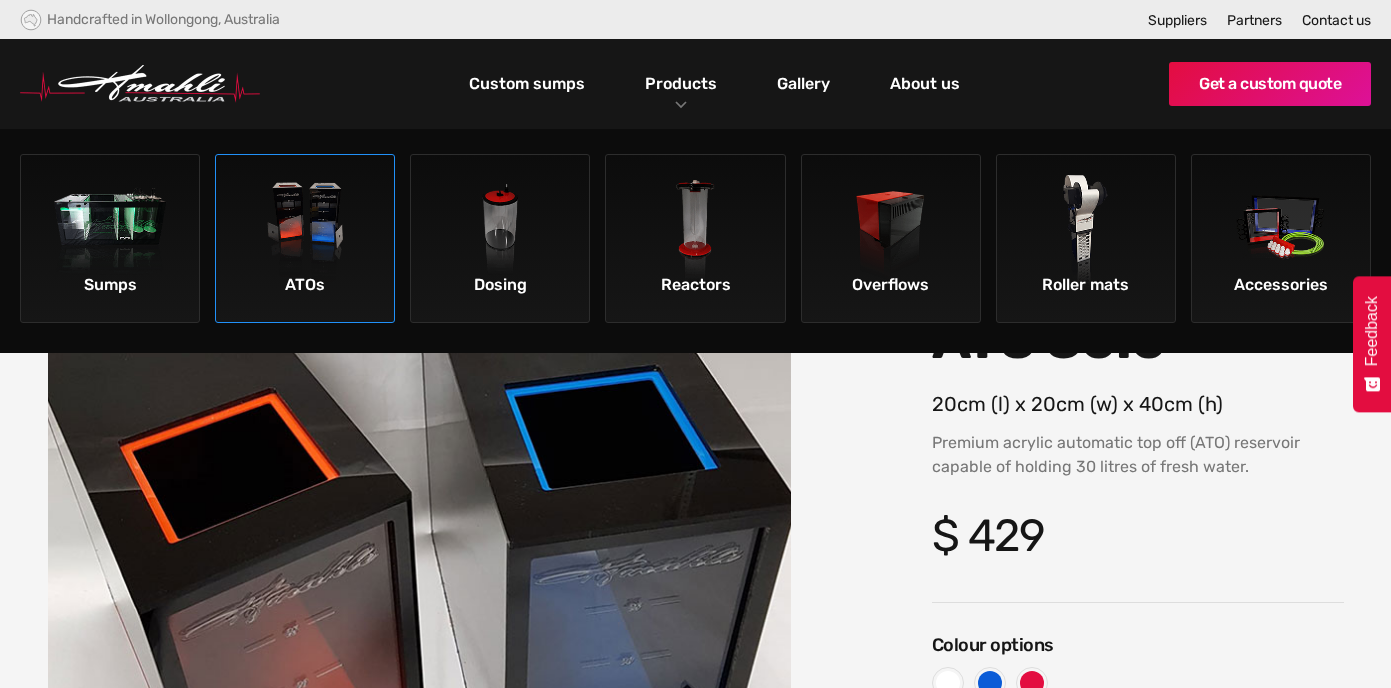 click at bounding box center (305, 231) 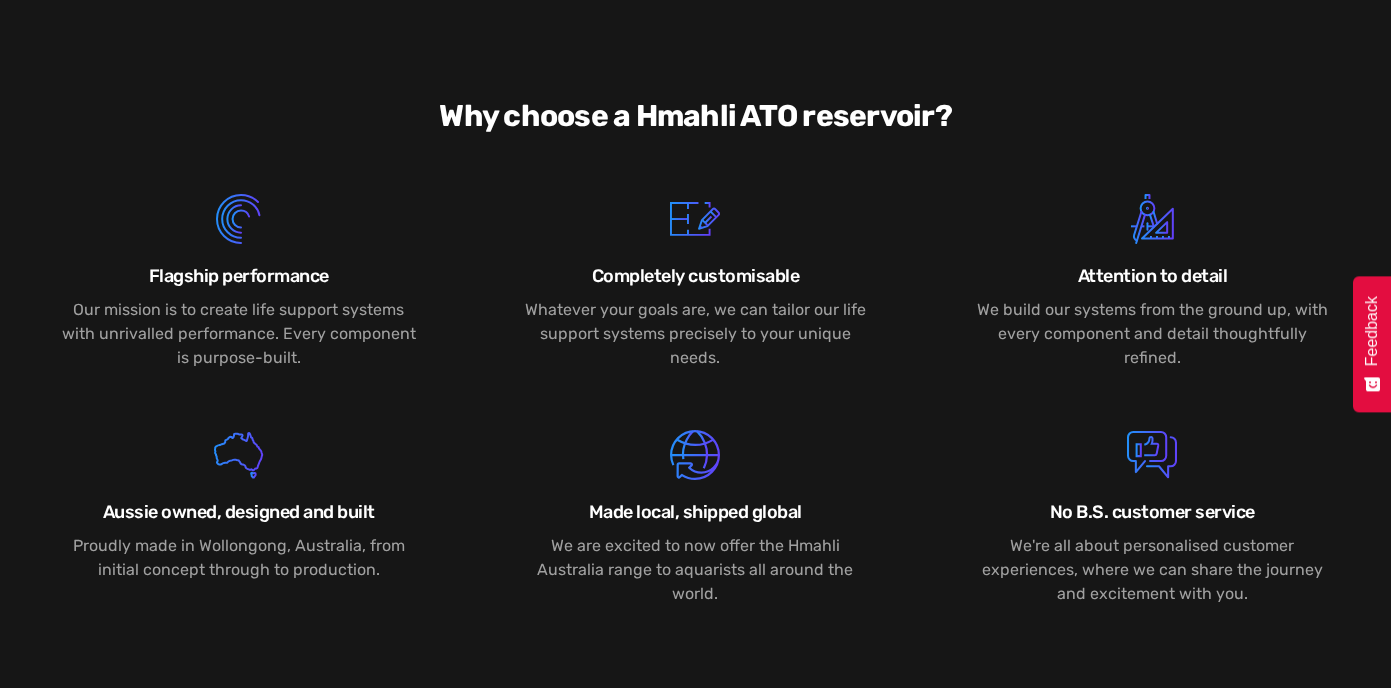scroll, scrollTop: 0, scrollLeft: 0, axis: both 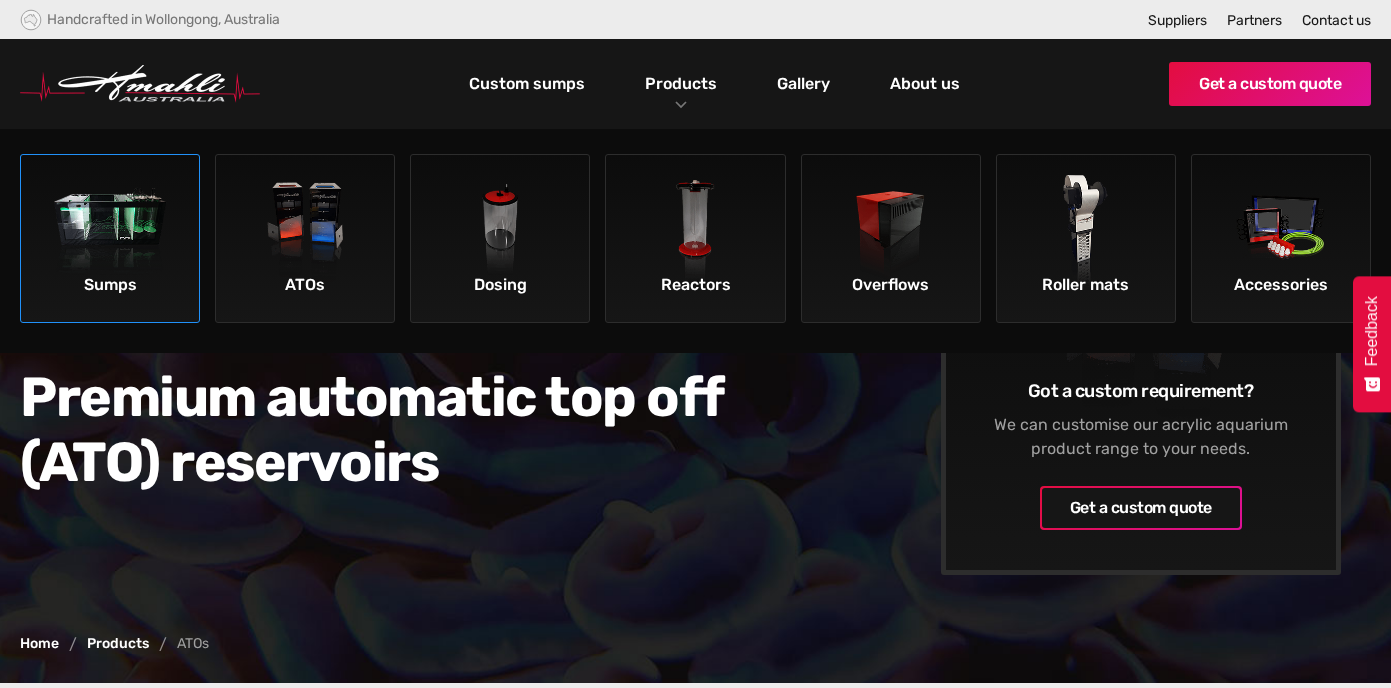 click at bounding box center [110, 231] 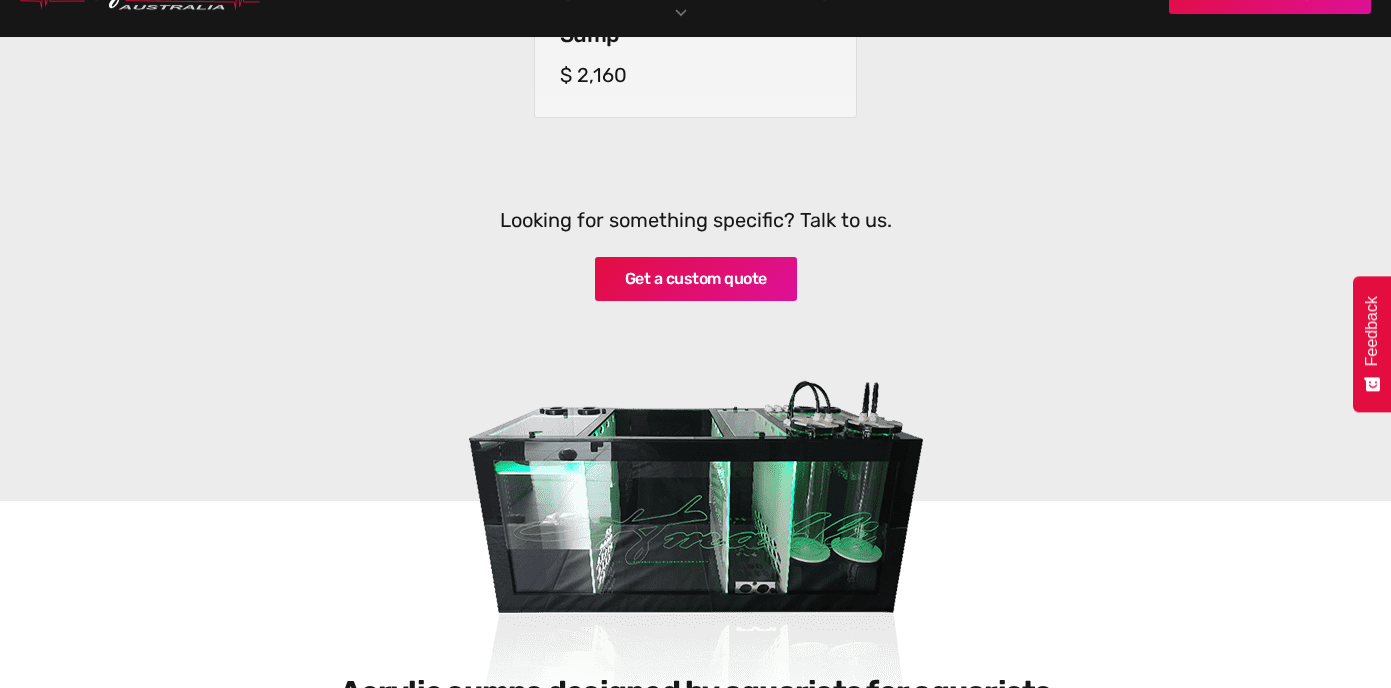 scroll, scrollTop: 2006, scrollLeft: 0, axis: vertical 